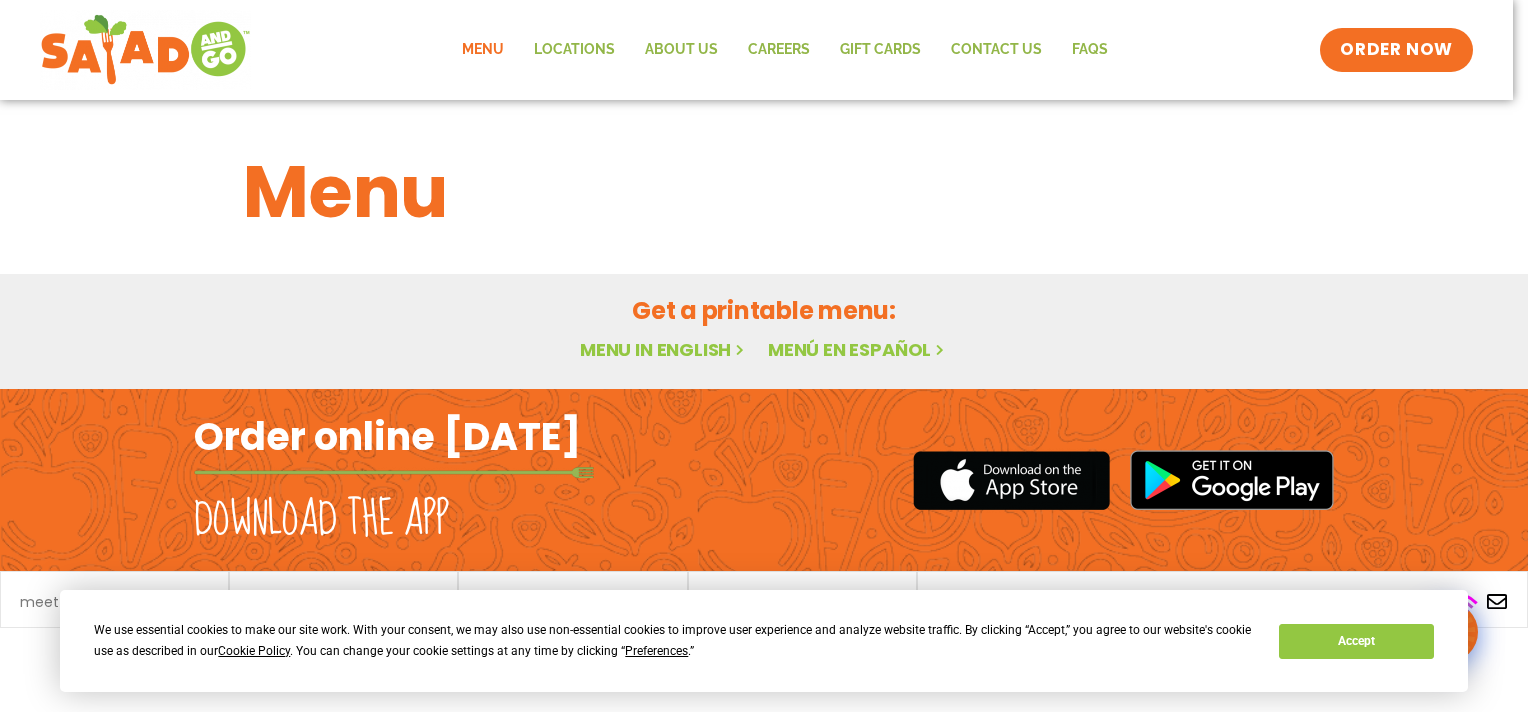 scroll, scrollTop: 0, scrollLeft: 0, axis: both 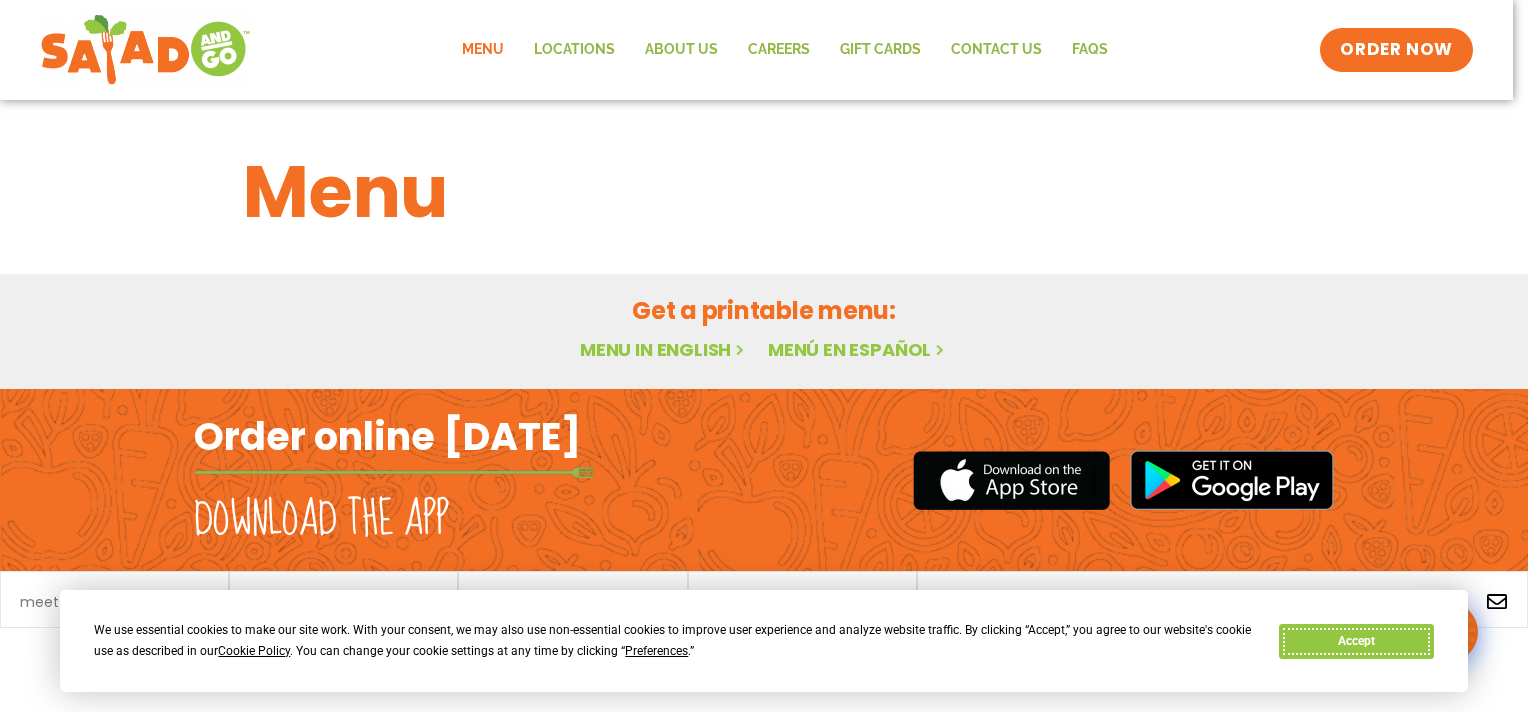 drag, startPoint x: 1350, startPoint y: 640, endPoint x: 1356, endPoint y: 608, distance: 32.55764 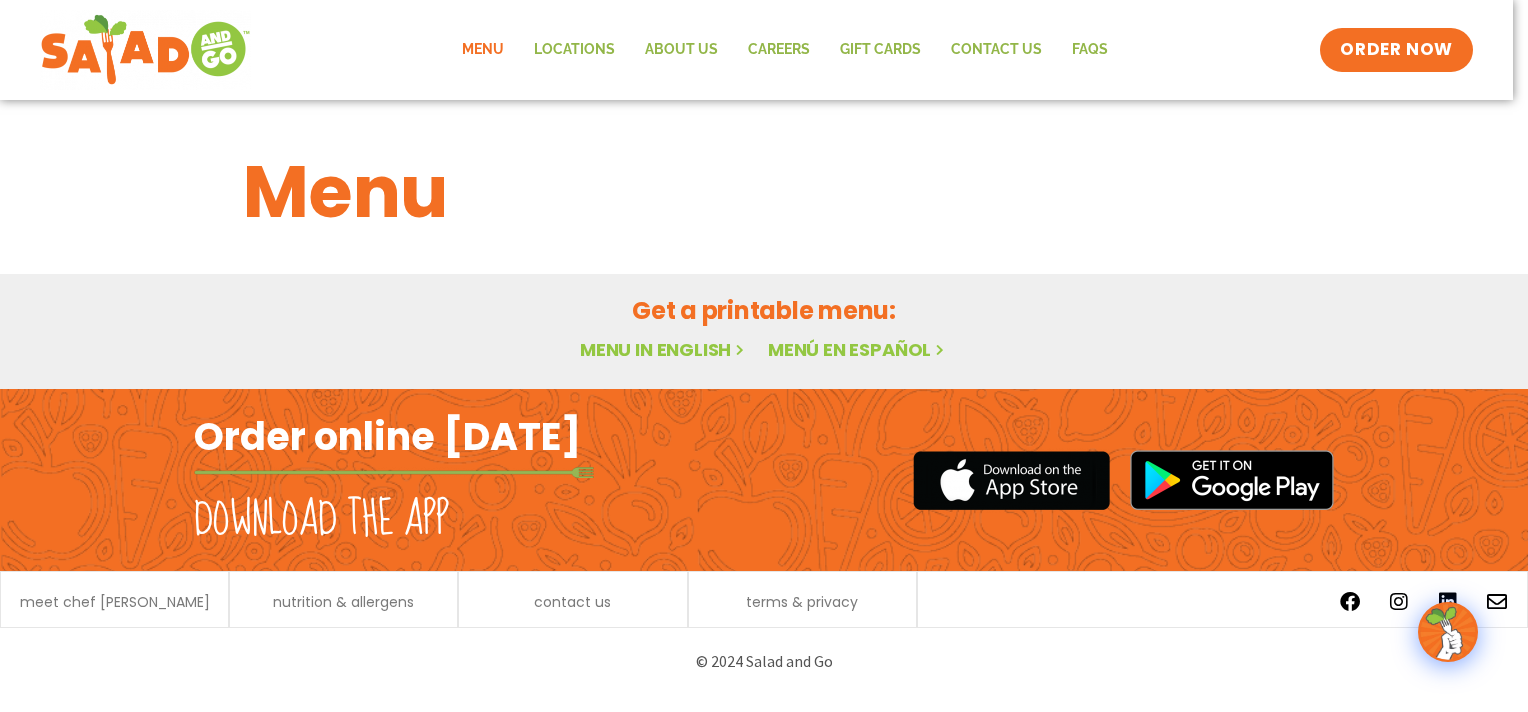 click on "Menu" 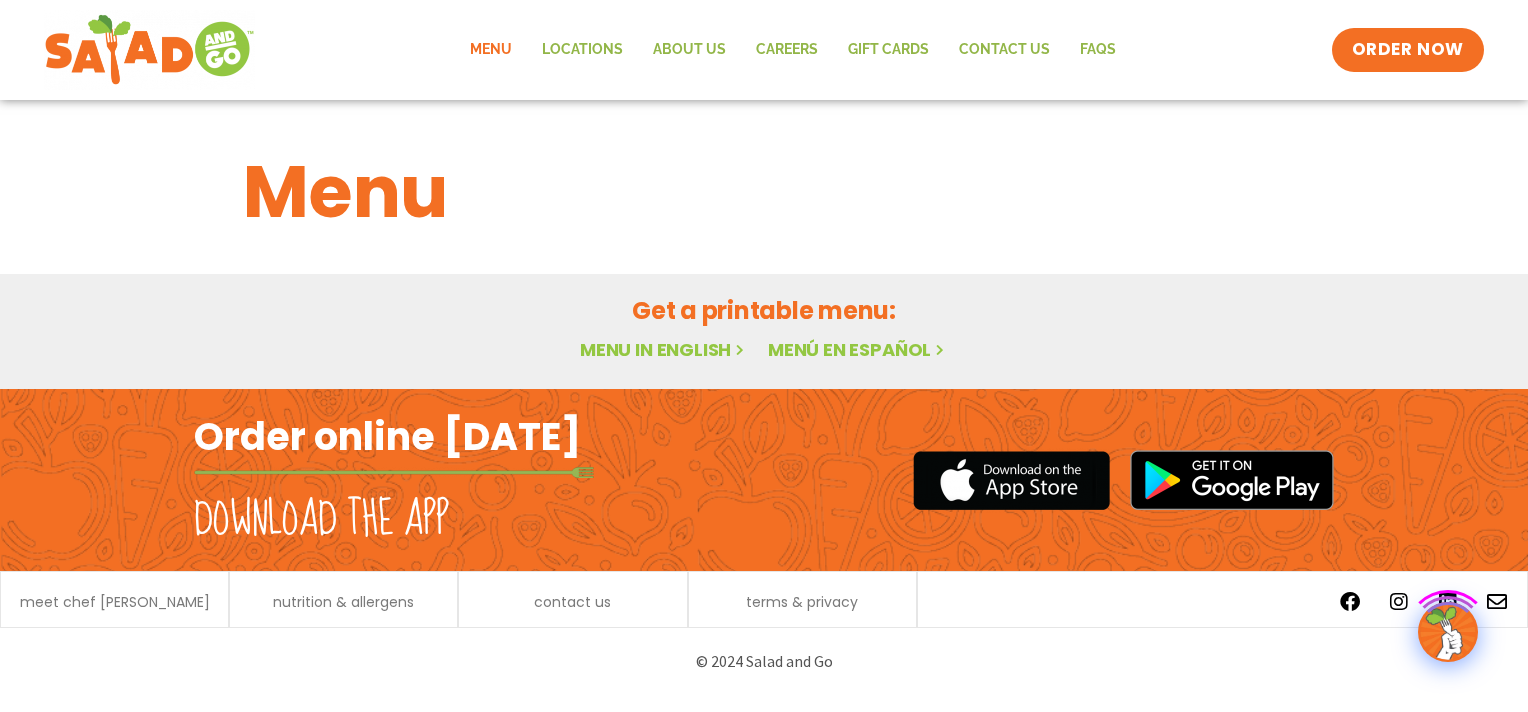 scroll, scrollTop: 0, scrollLeft: 0, axis: both 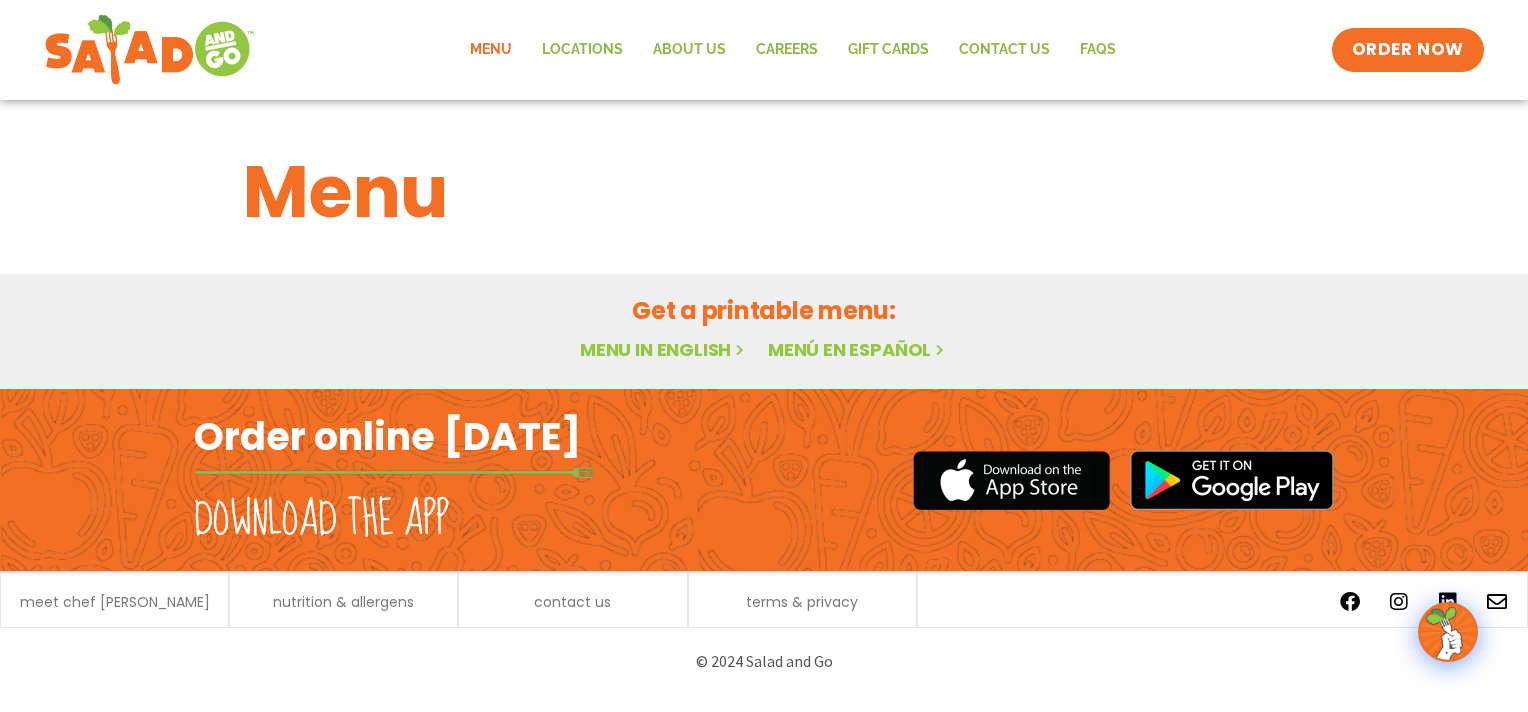click on "Menu in English" at bounding box center [664, 349] 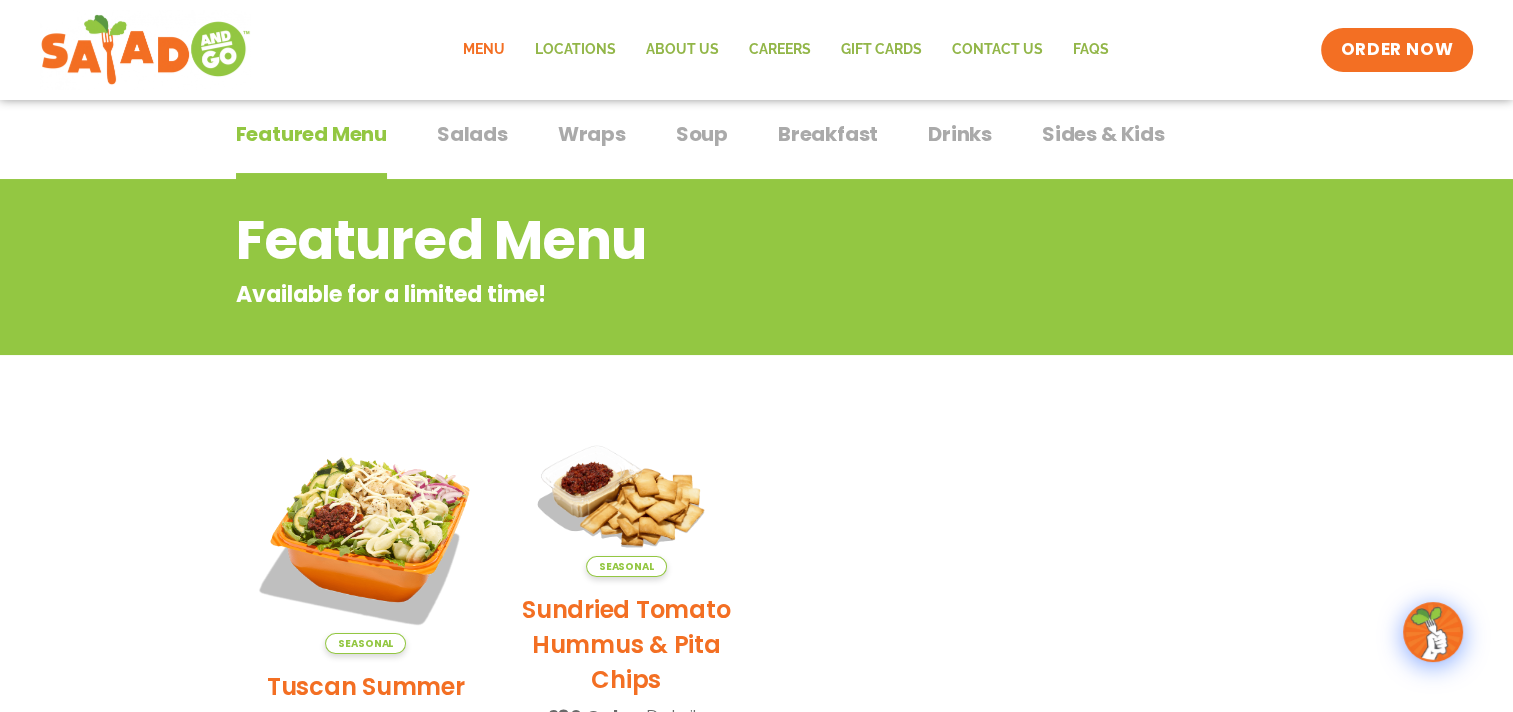 scroll, scrollTop: 0, scrollLeft: 0, axis: both 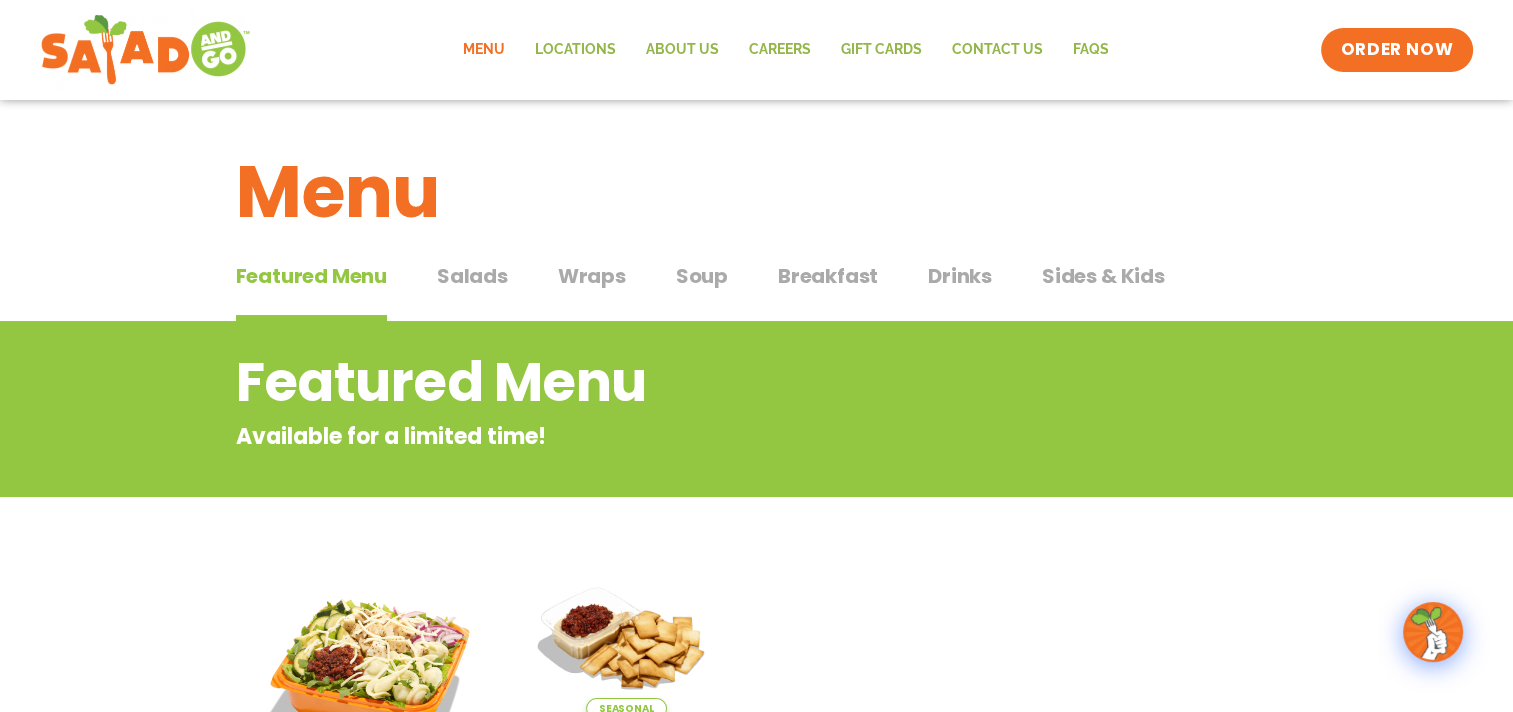 click on "Breakfast" at bounding box center [828, 276] 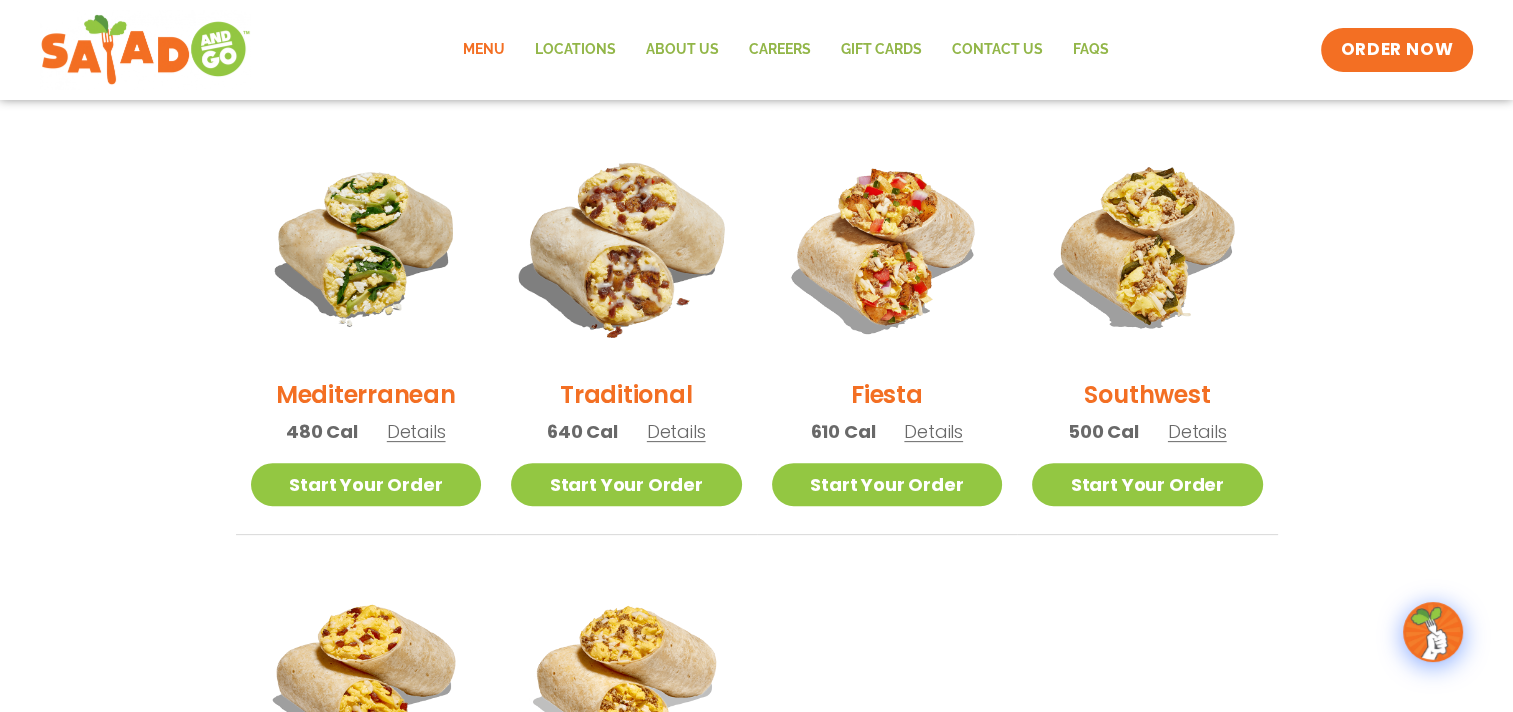scroll, scrollTop: 500, scrollLeft: 0, axis: vertical 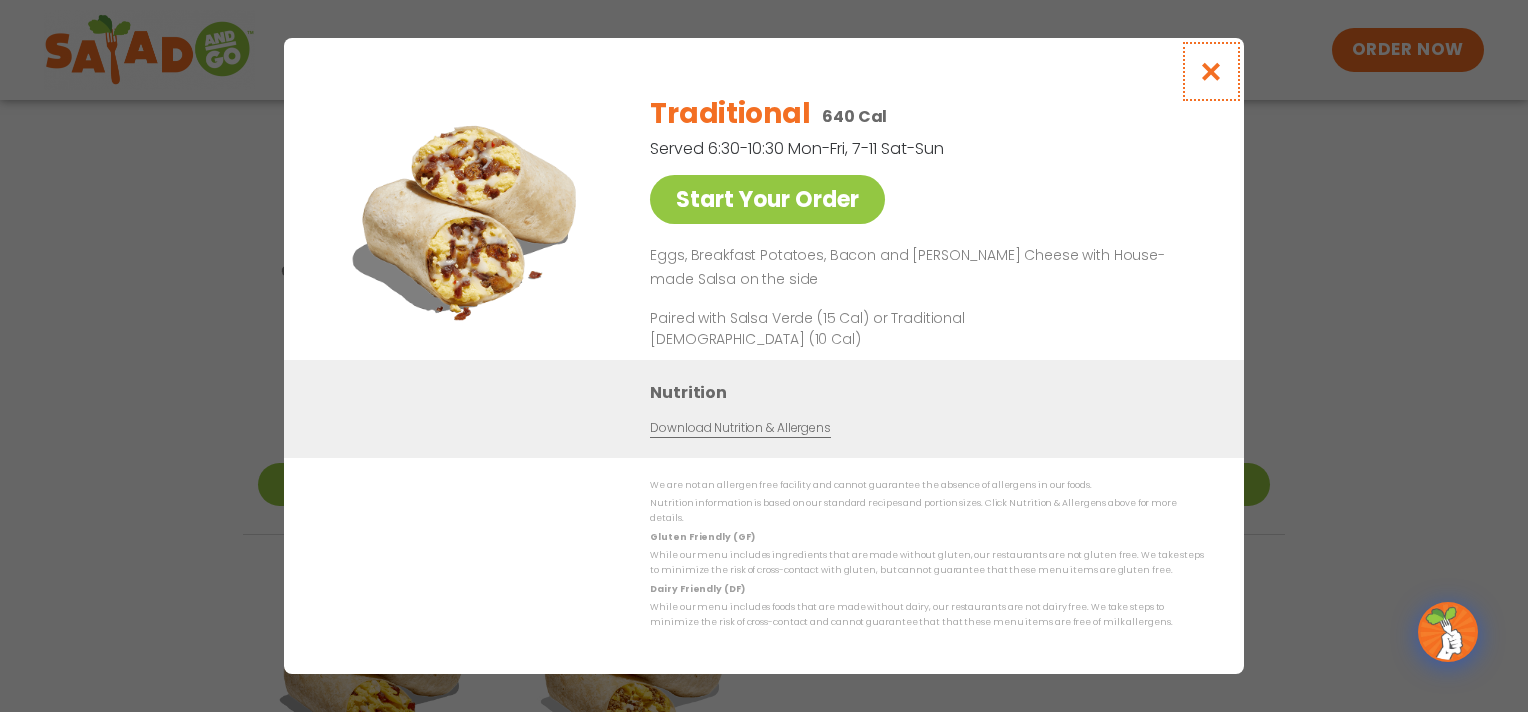 click at bounding box center [1211, 71] 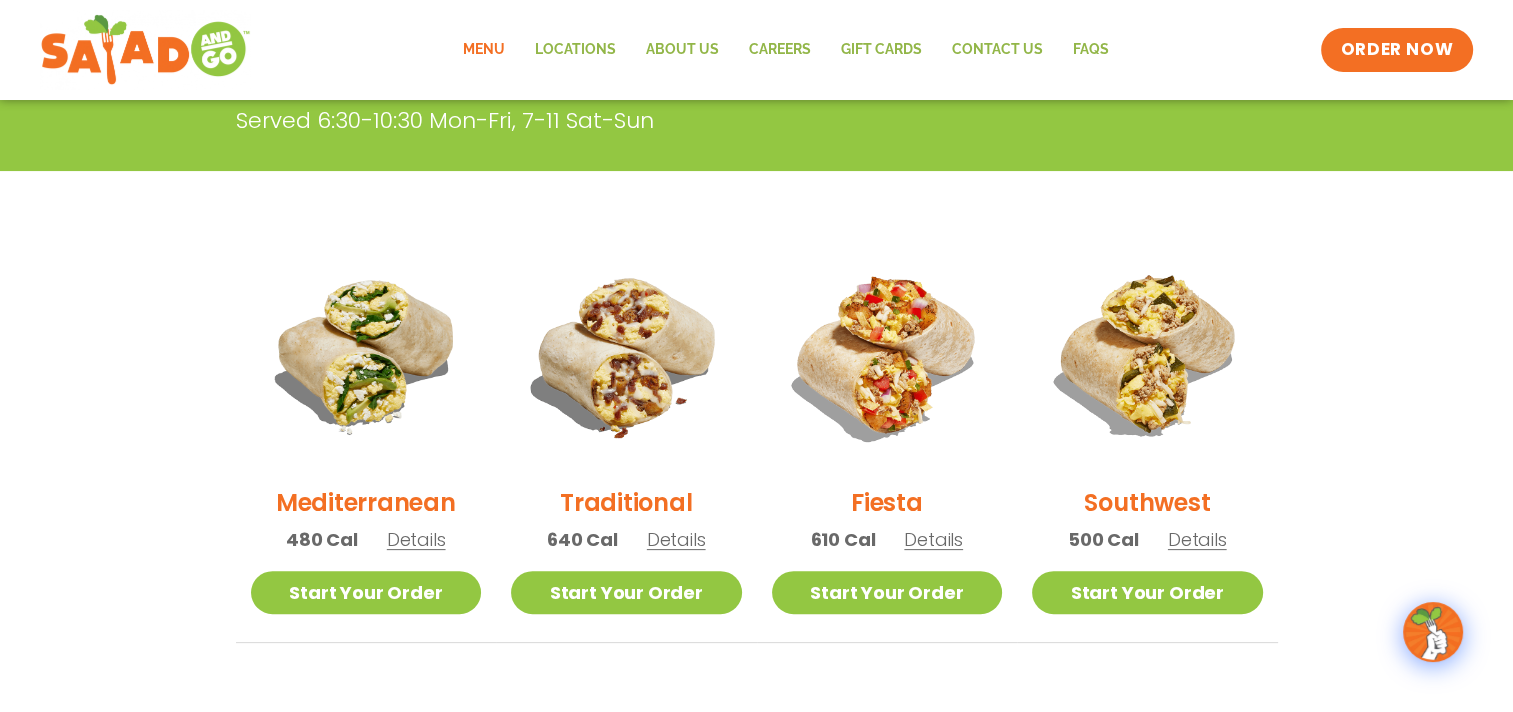 scroll, scrollTop: 400, scrollLeft: 0, axis: vertical 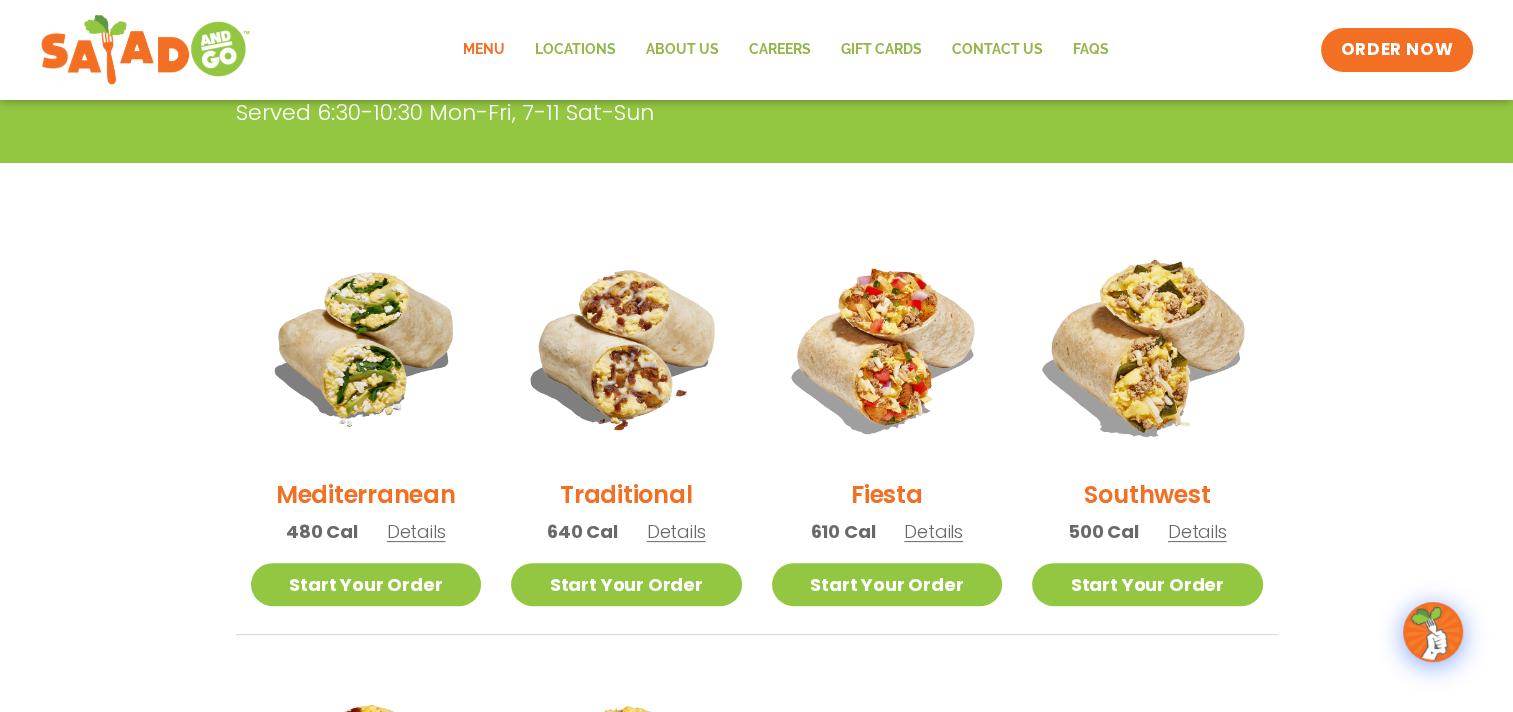 click at bounding box center (1147, 346) 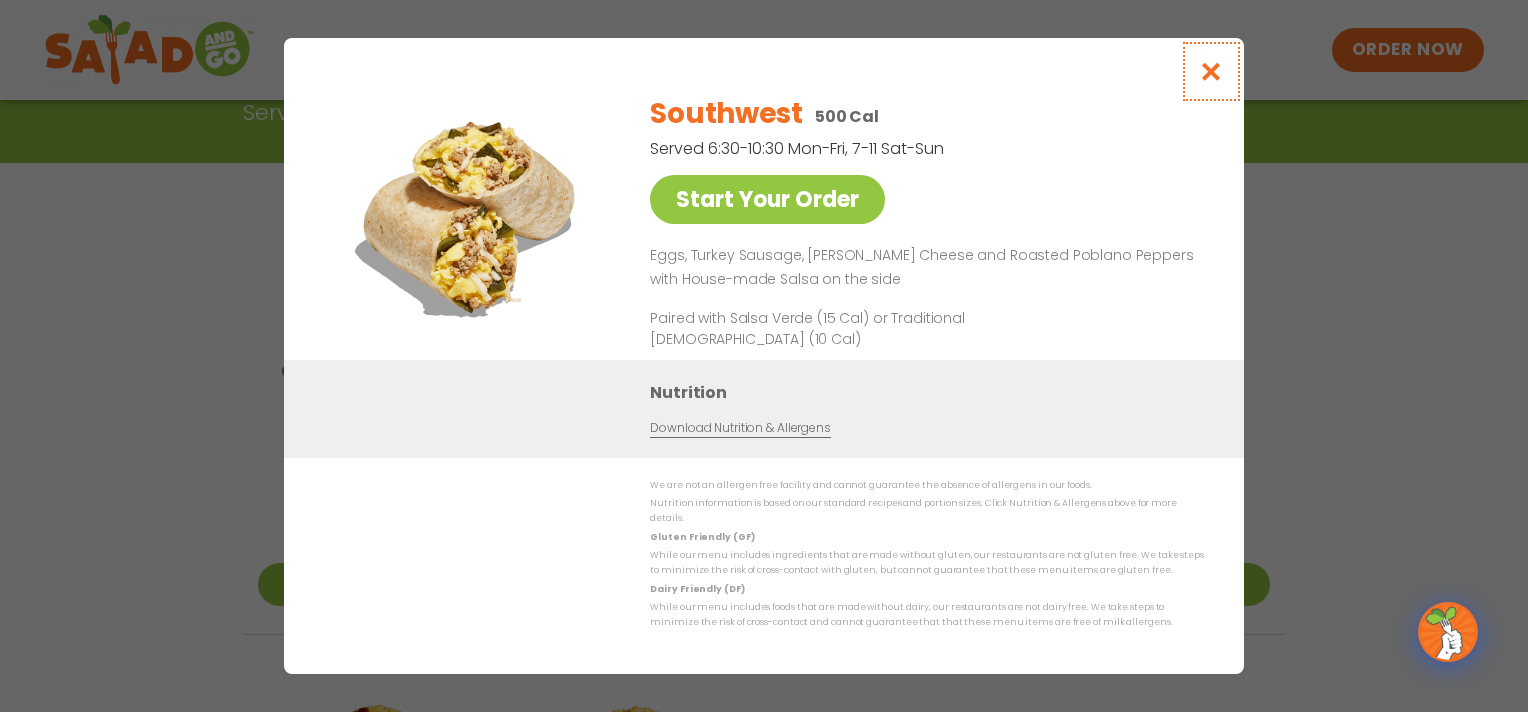 click at bounding box center [1211, 71] 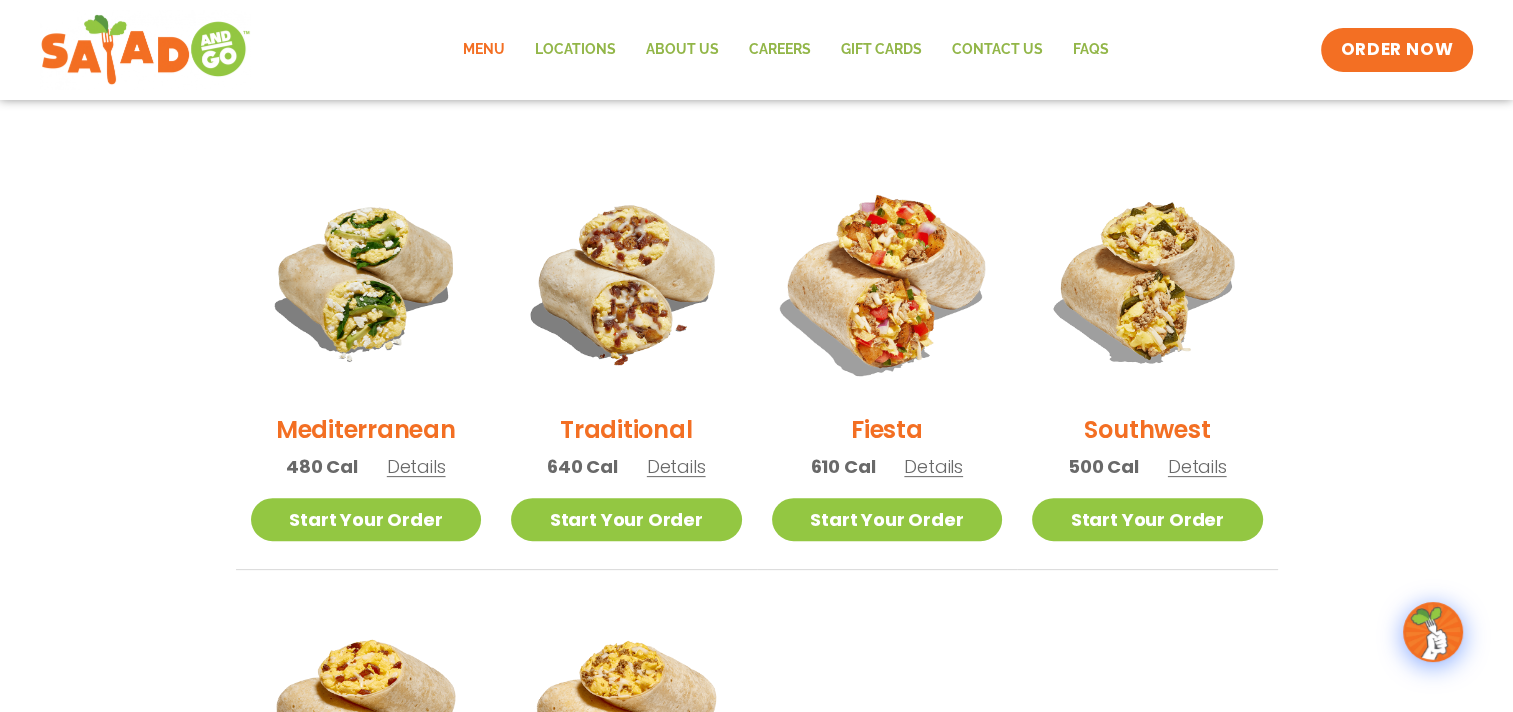 scroll, scrollTop: 500, scrollLeft: 0, axis: vertical 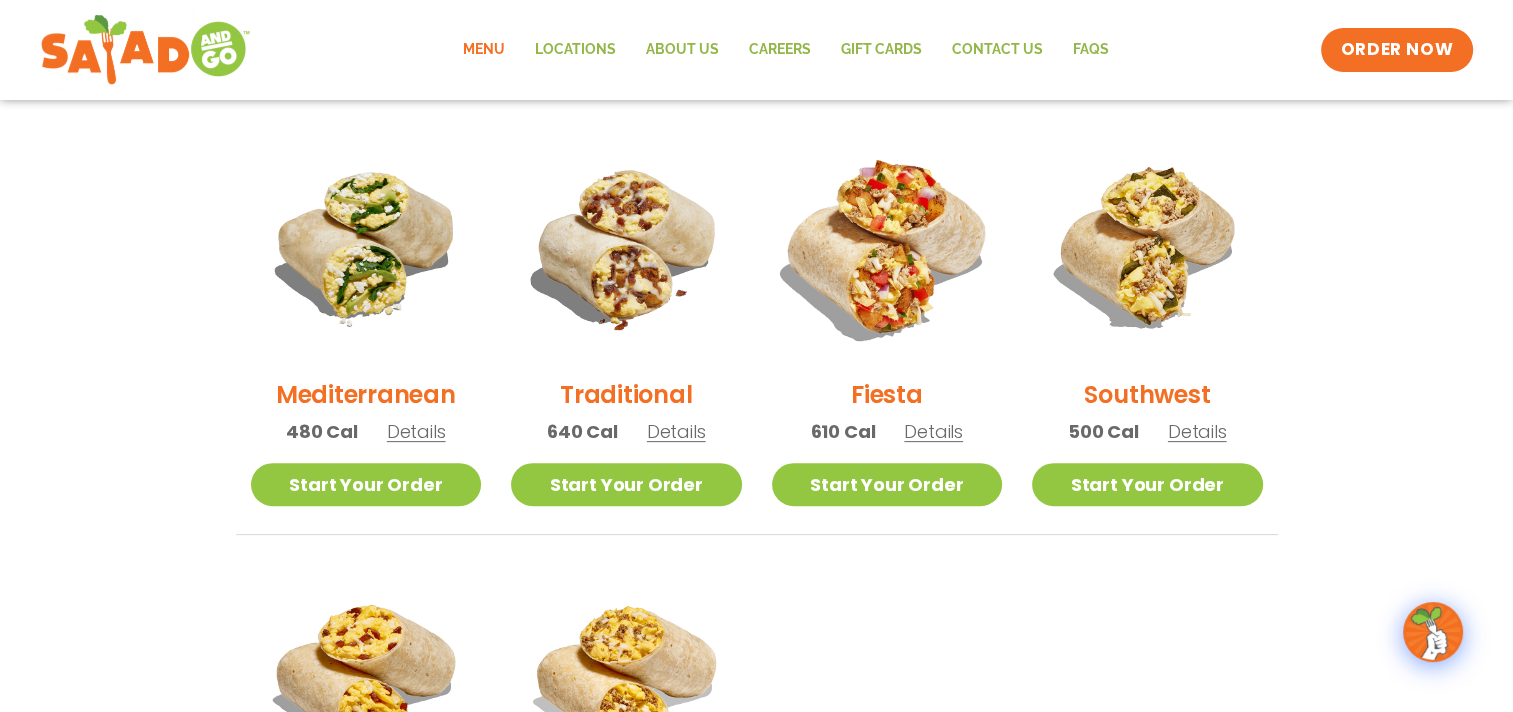 click at bounding box center [886, 246] 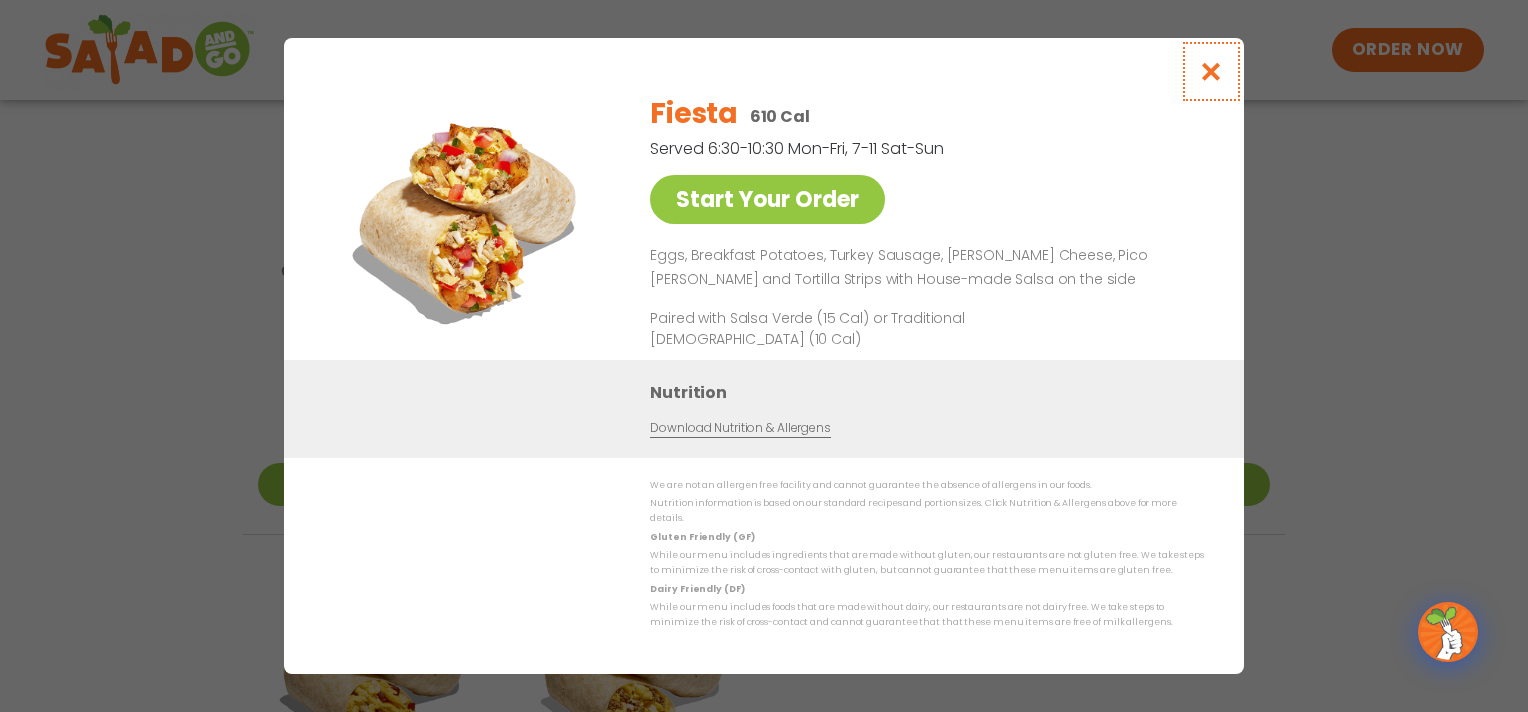 click at bounding box center [1211, 71] 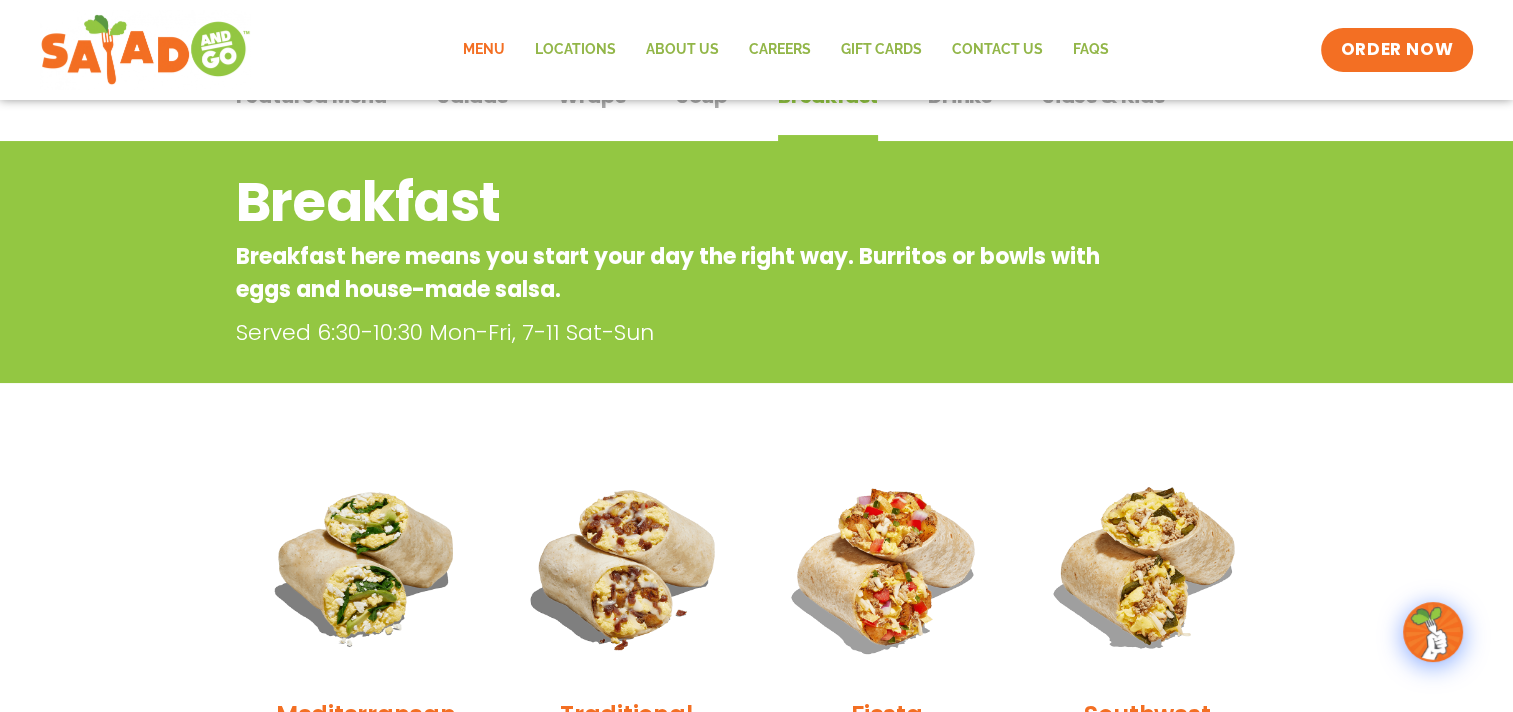 scroll, scrollTop: 300, scrollLeft: 0, axis: vertical 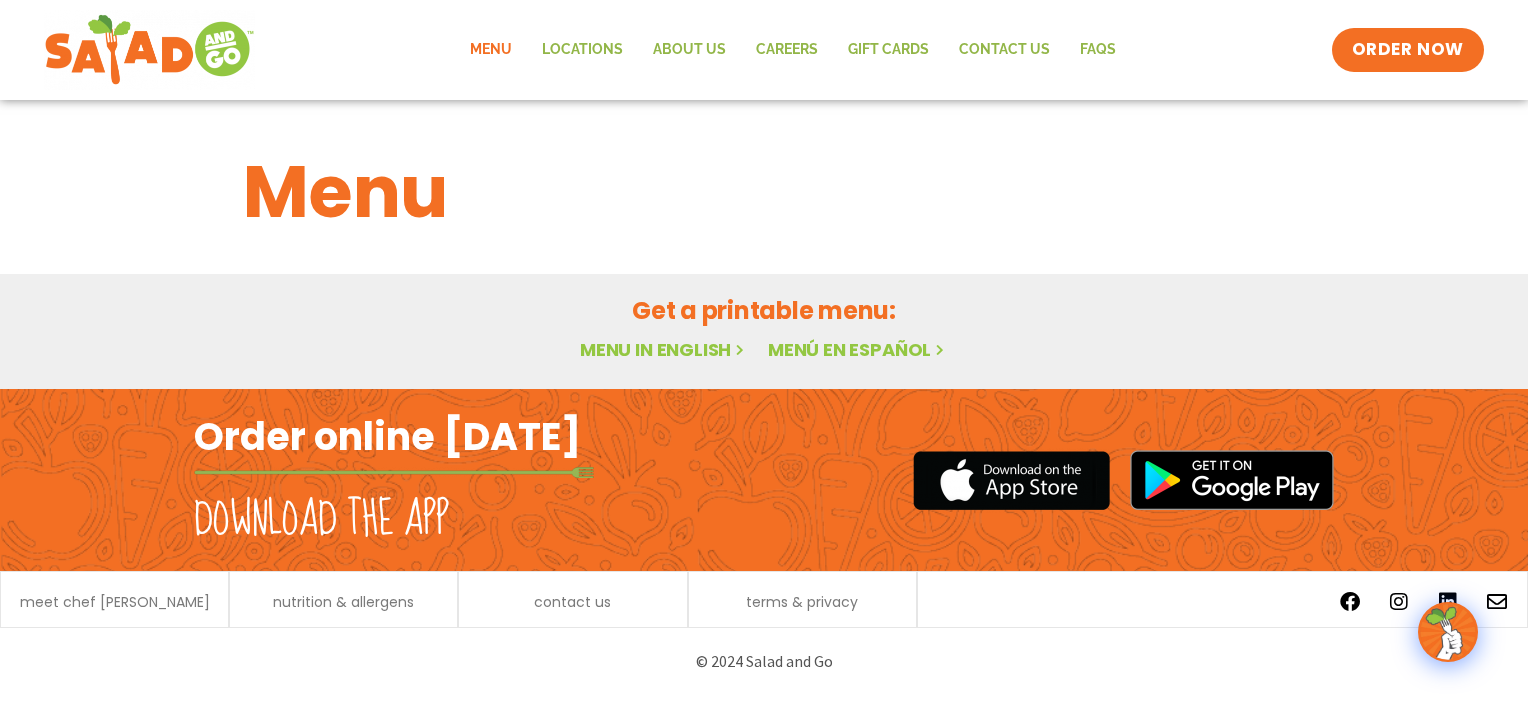 click on "Menu in English" at bounding box center (664, 349) 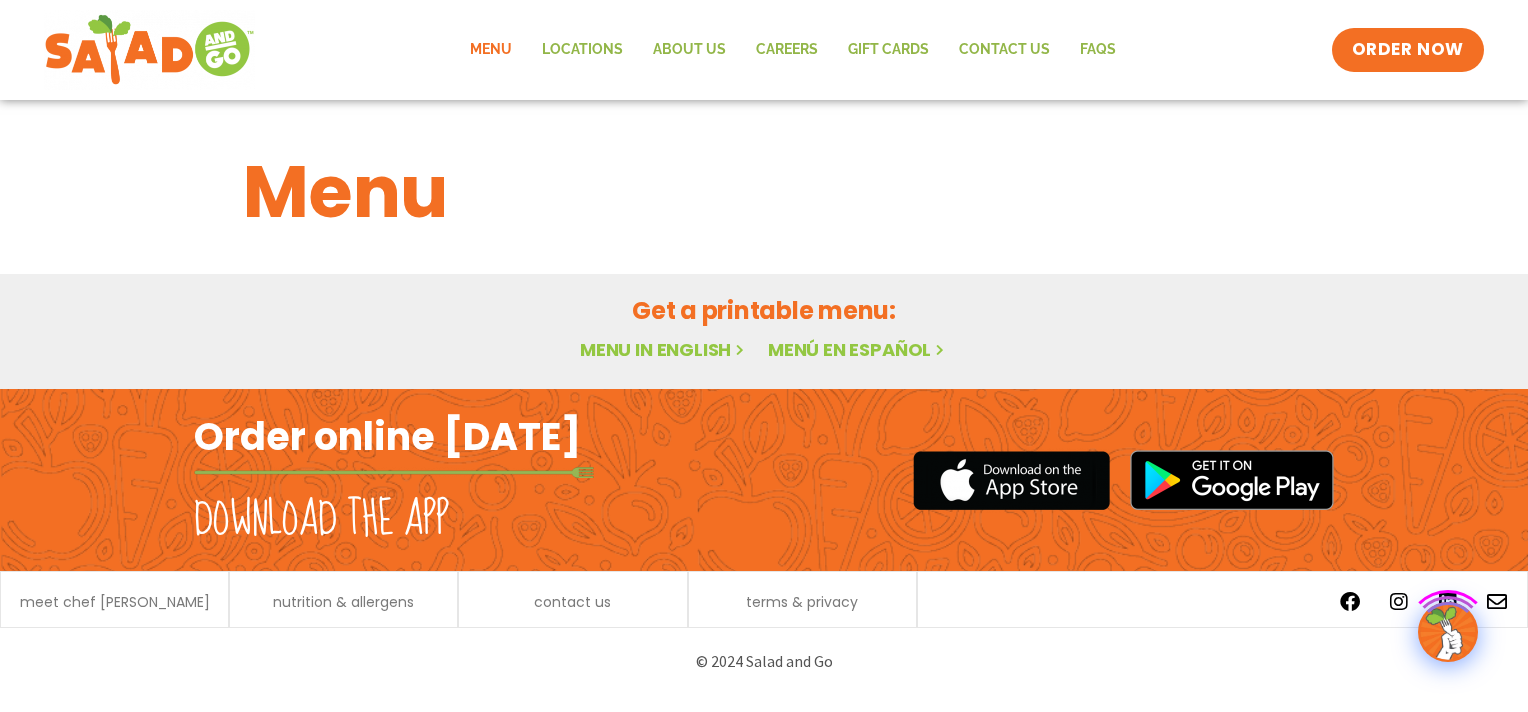 scroll, scrollTop: 0, scrollLeft: 0, axis: both 